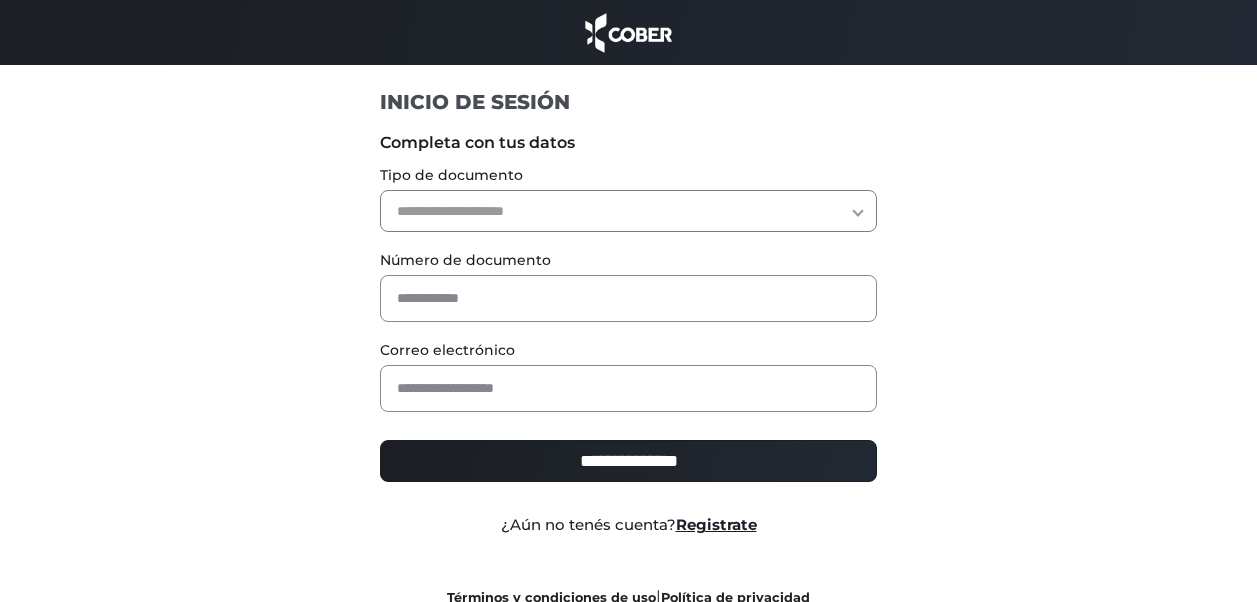 scroll, scrollTop: 0, scrollLeft: 0, axis: both 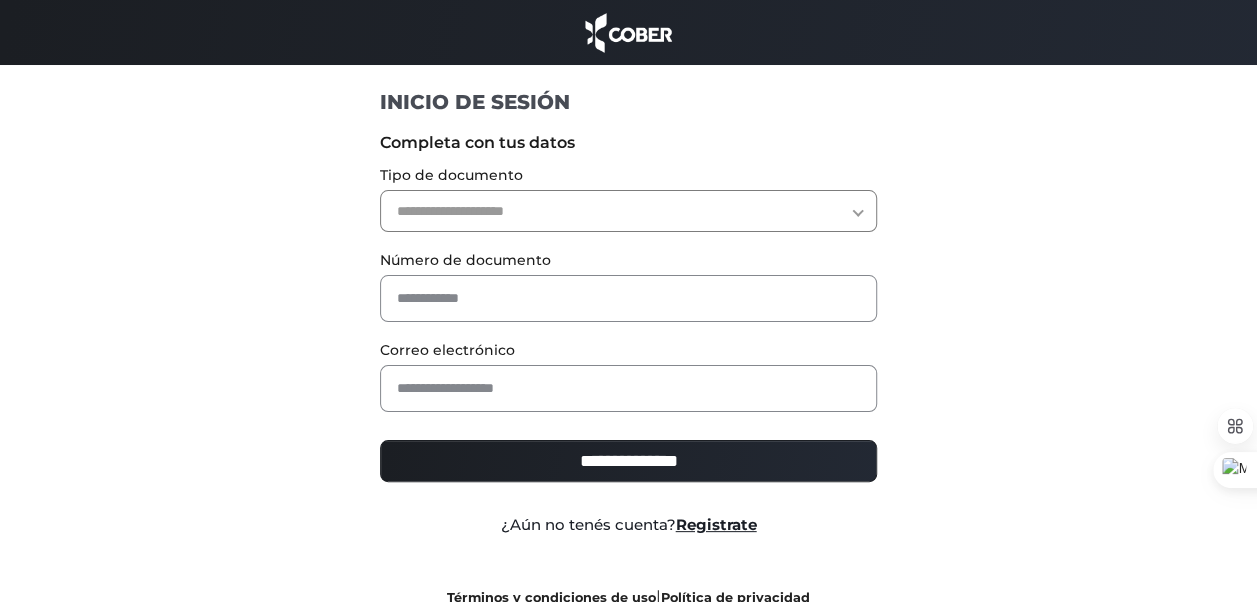click on "**********" at bounding box center (628, 211) 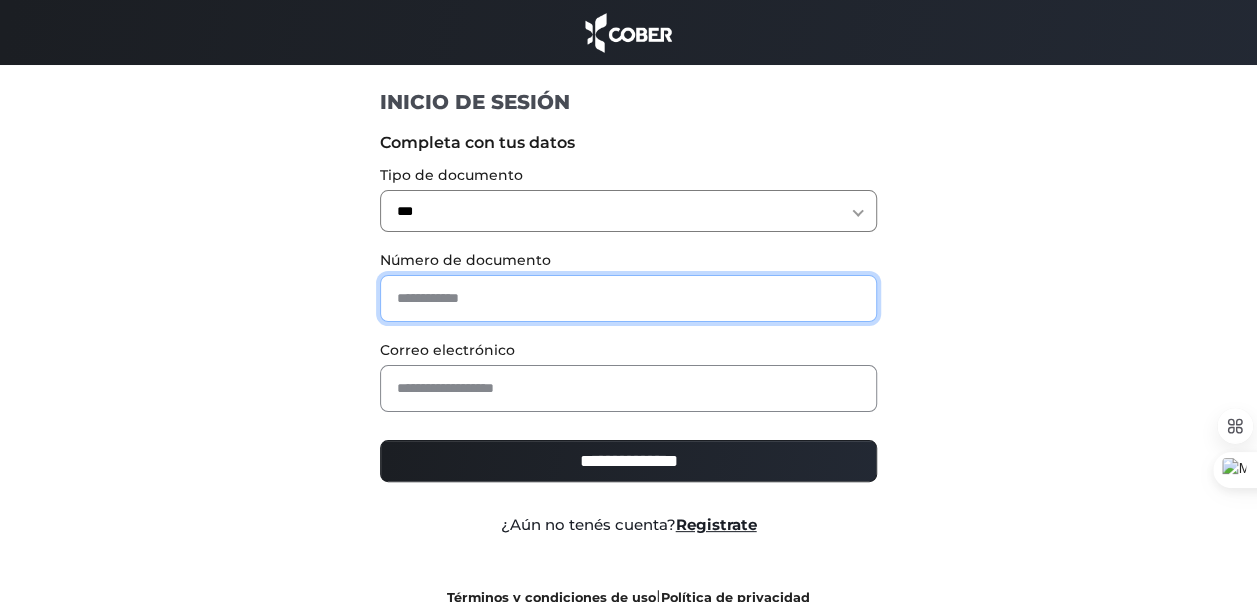 click at bounding box center [628, 298] 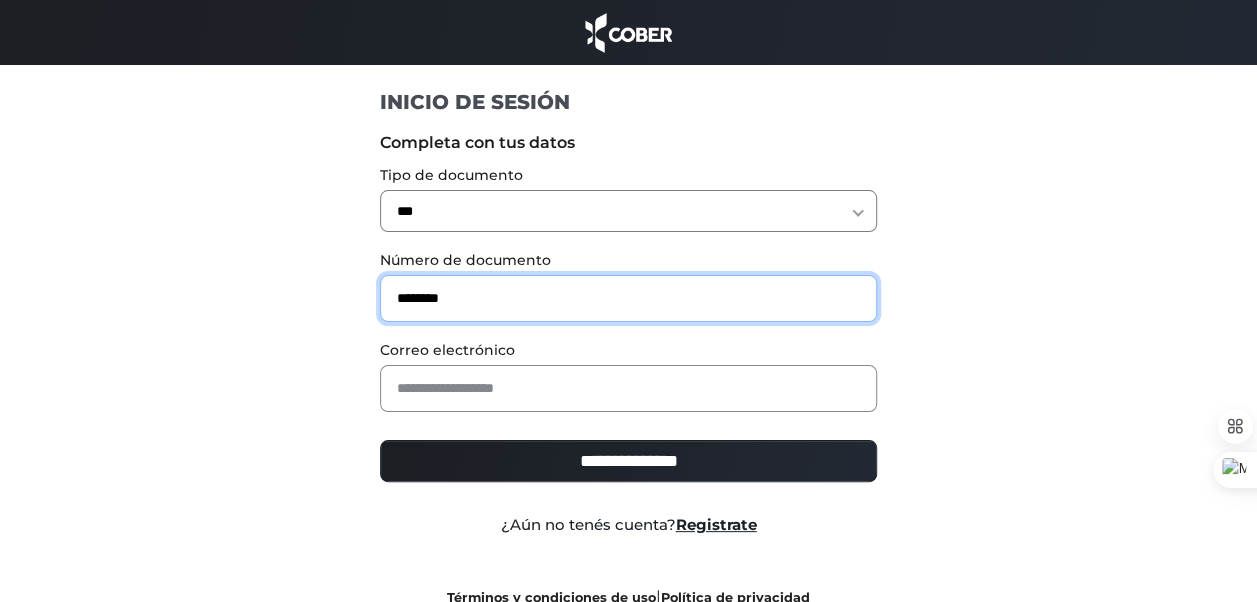 type on "********" 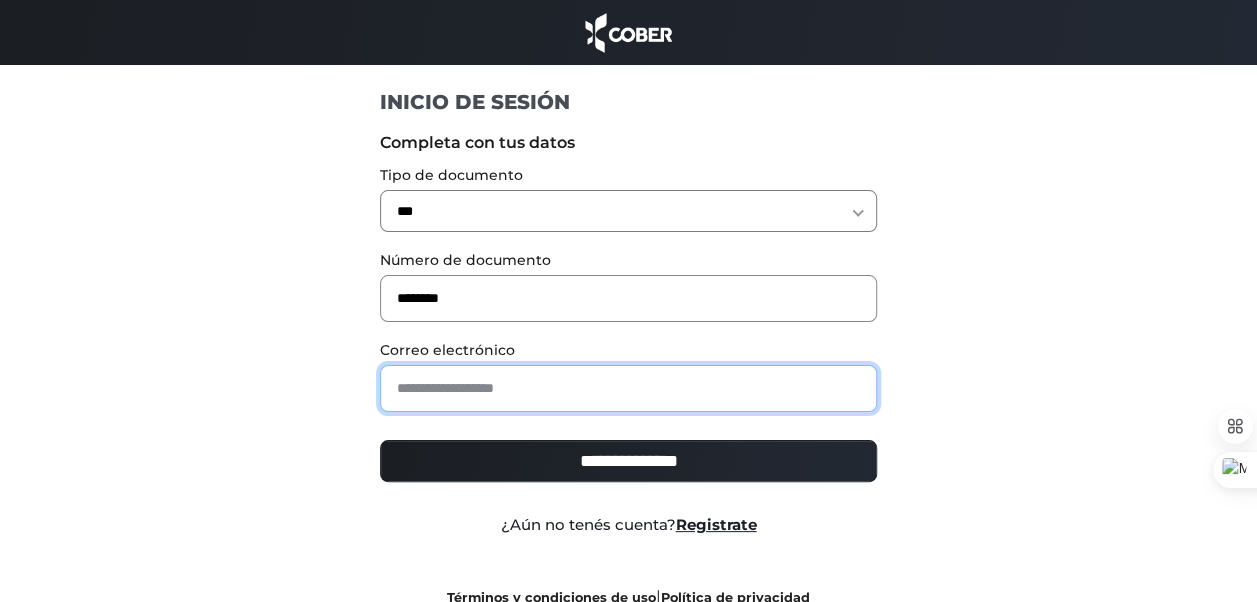 click at bounding box center (628, 388) 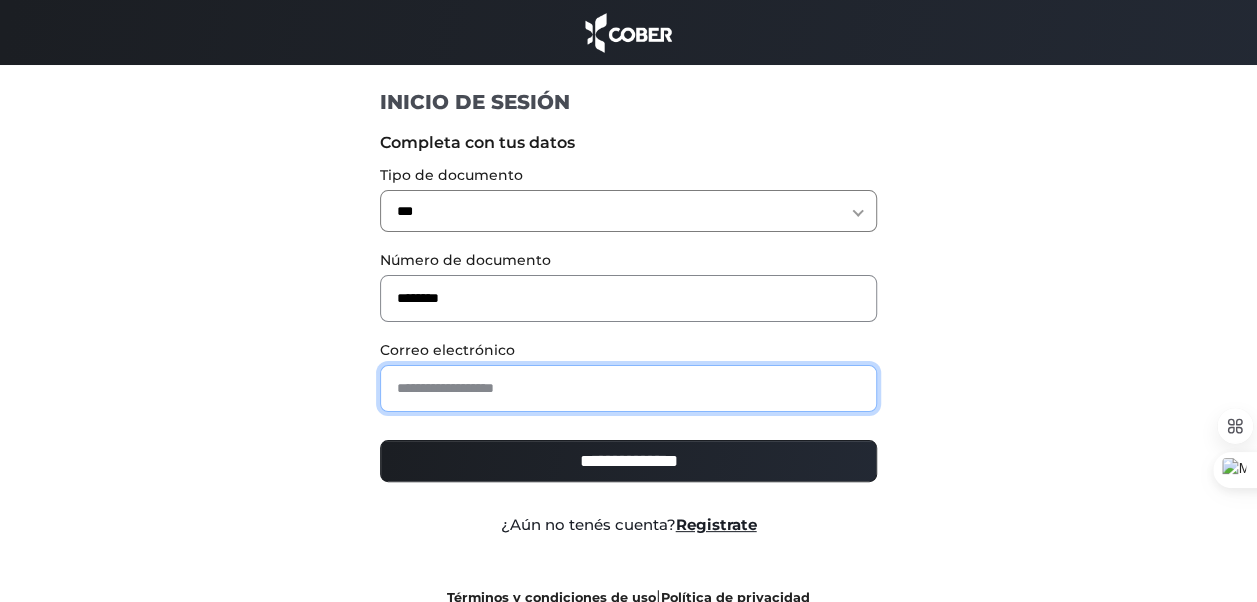 type on "**********" 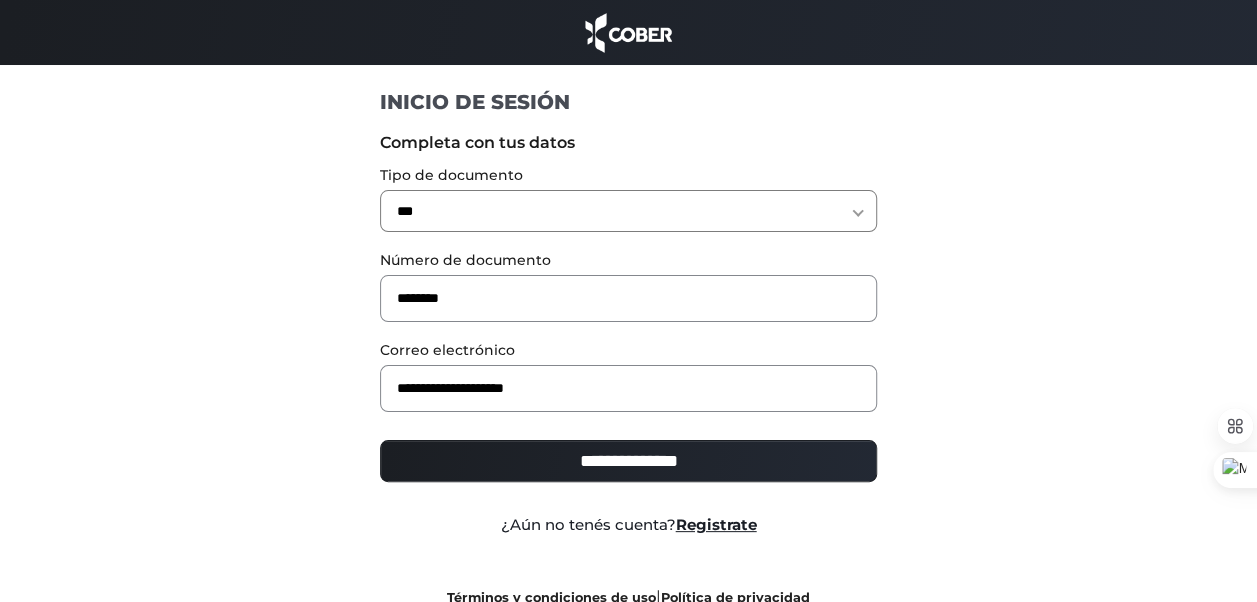 drag, startPoint x: 1019, startPoint y: 506, endPoint x: 830, endPoint y: 510, distance: 189.04233 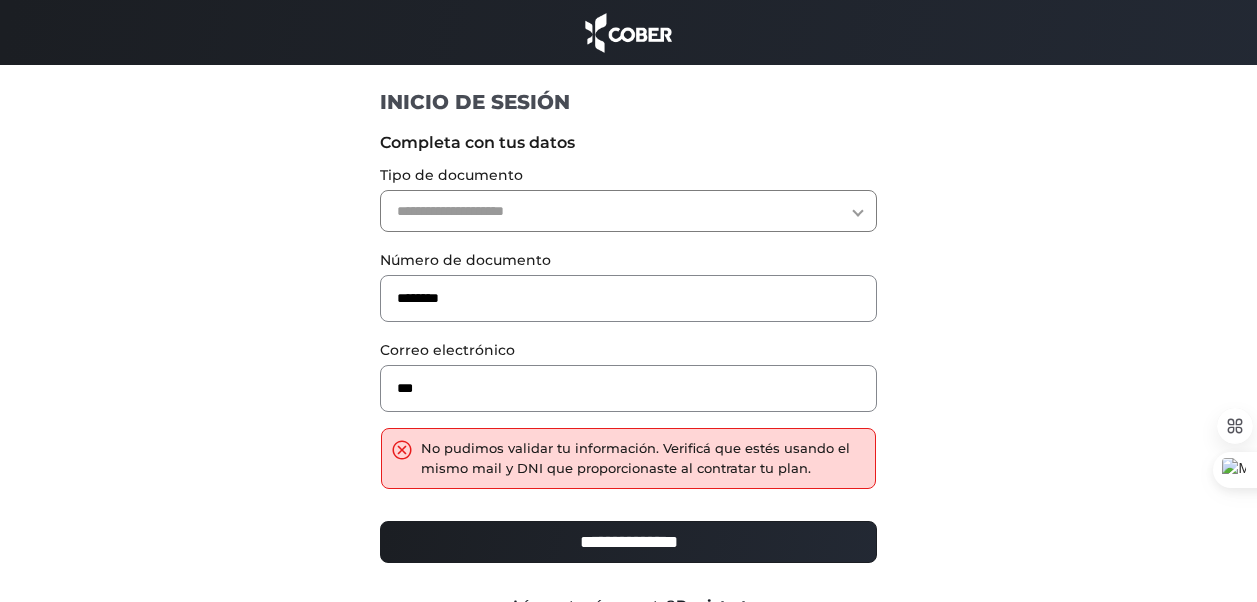 scroll, scrollTop: 0, scrollLeft: 0, axis: both 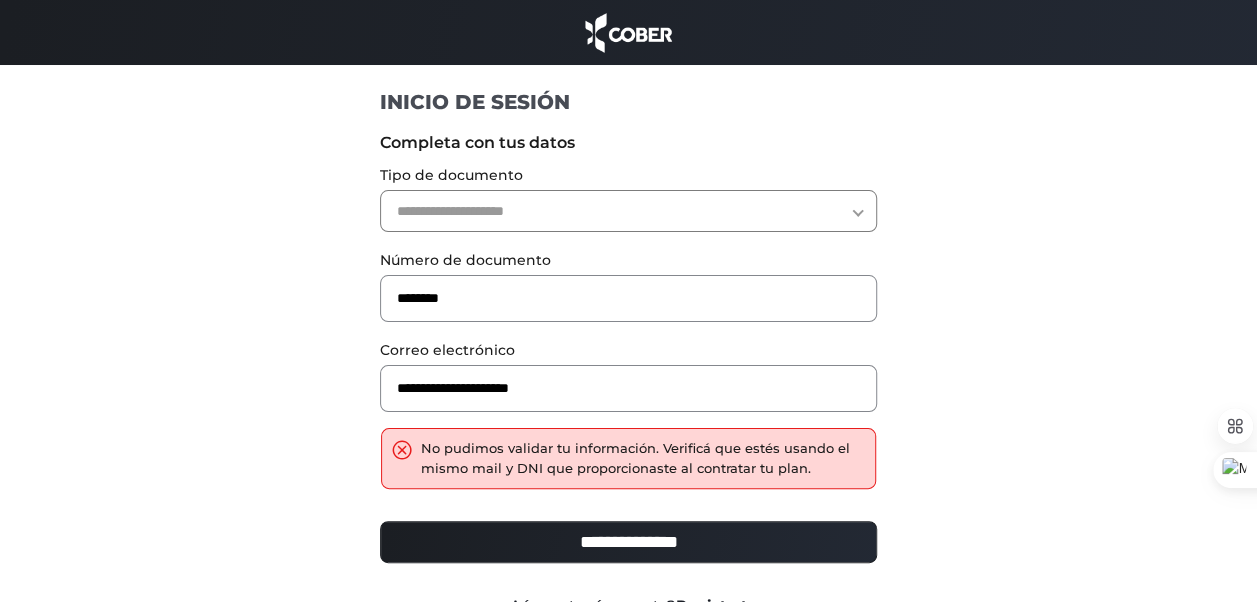 drag, startPoint x: 610, startPoint y: 396, endPoint x: 798, endPoint y: 420, distance: 189.52573 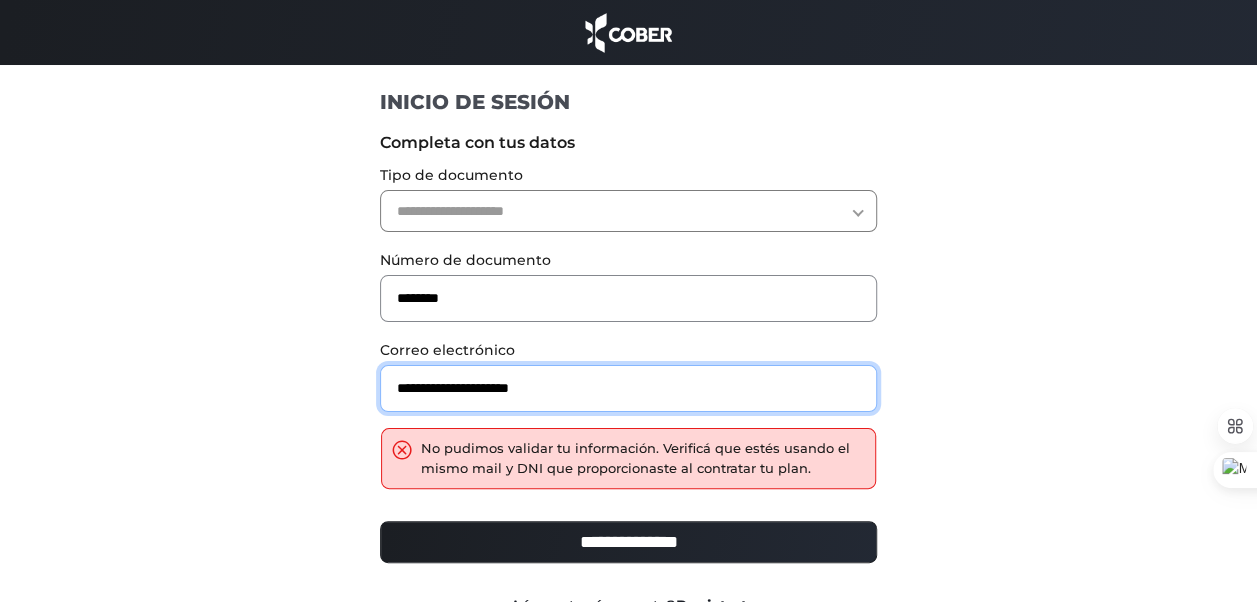 click on "**********" at bounding box center (628, 388) 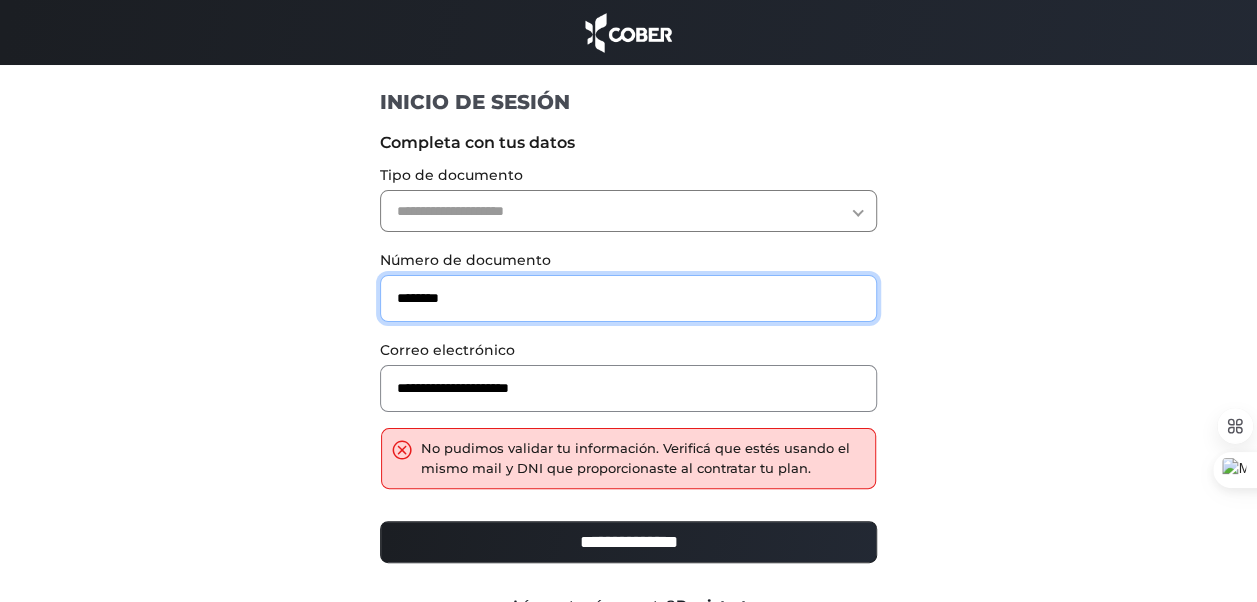 click on "********" at bounding box center [628, 298] 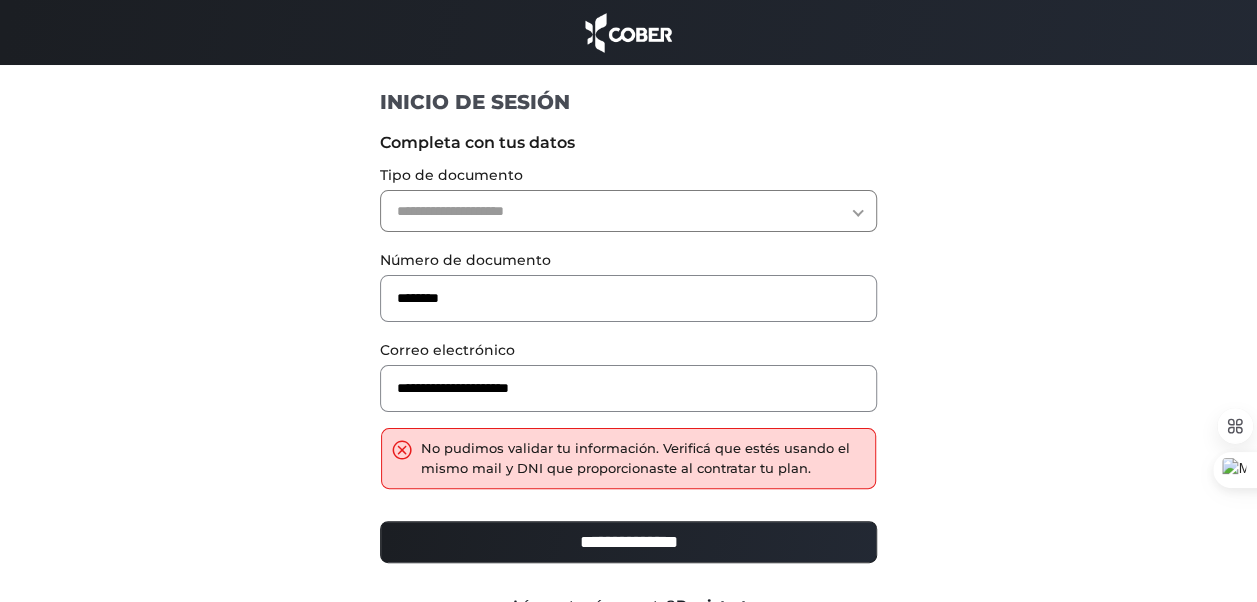click on "**********" at bounding box center (628, 211) 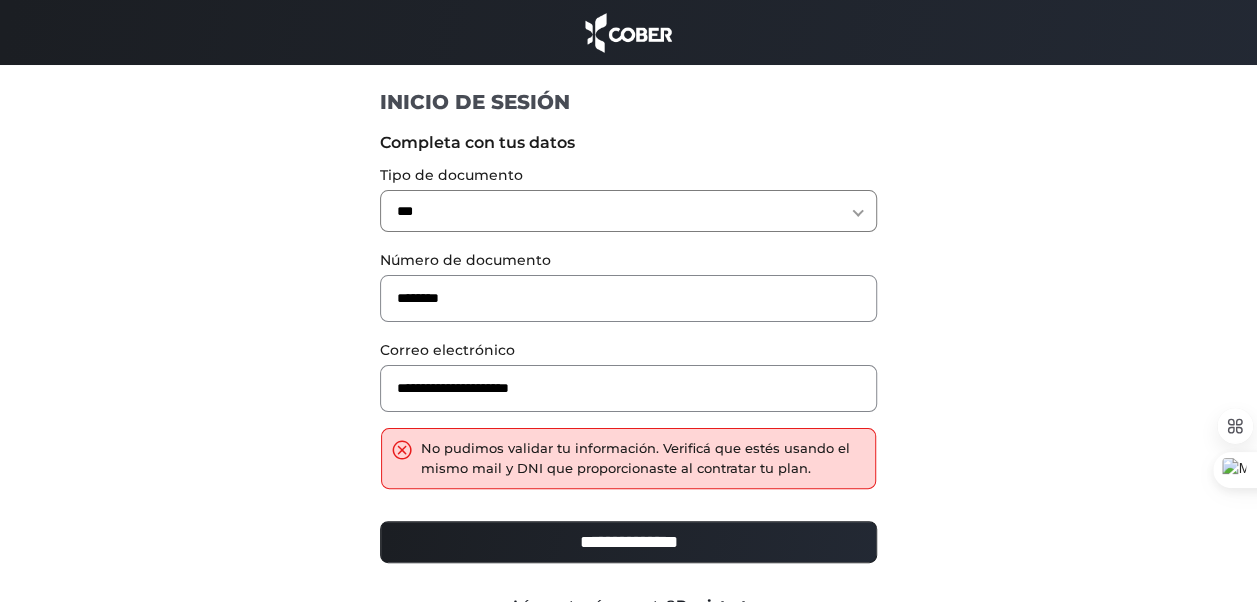 click on "**********" at bounding box center [628, 211] 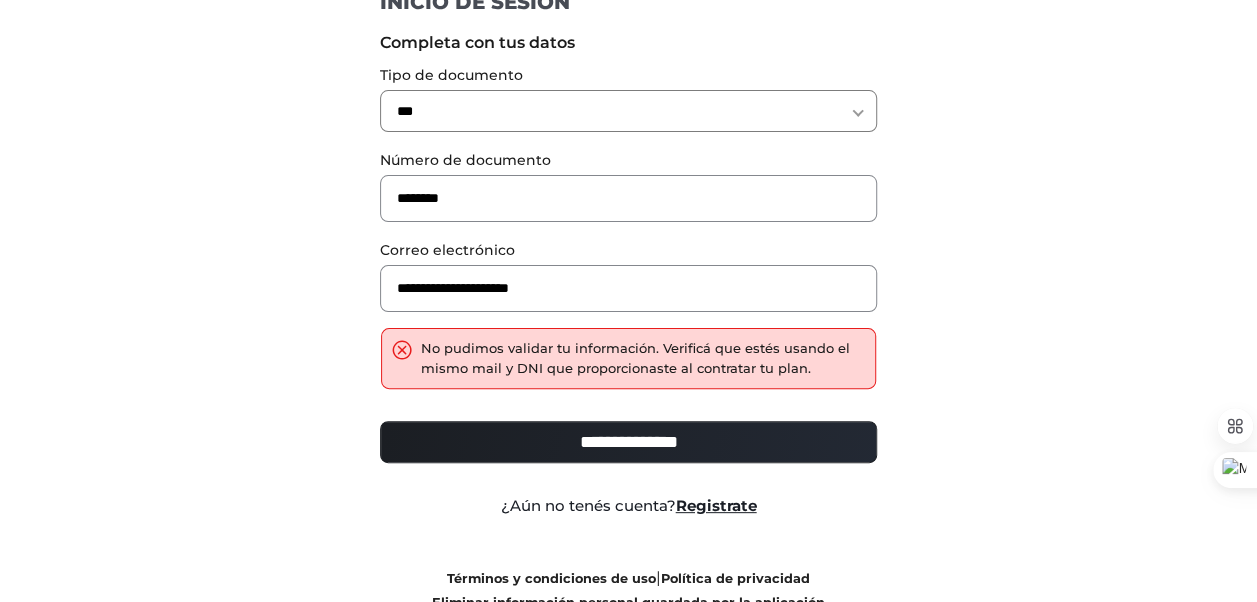 click on "**********" at bounding box center [628, 442] 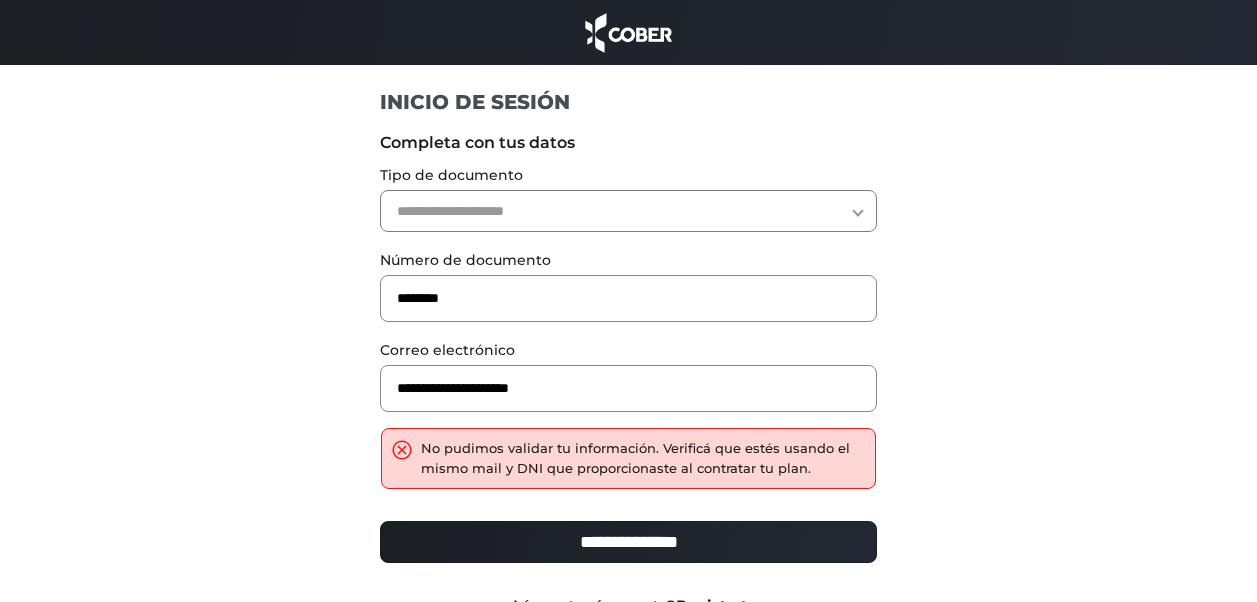 scroll, scrollTop: 0, scrollLeft: 0, axis: both 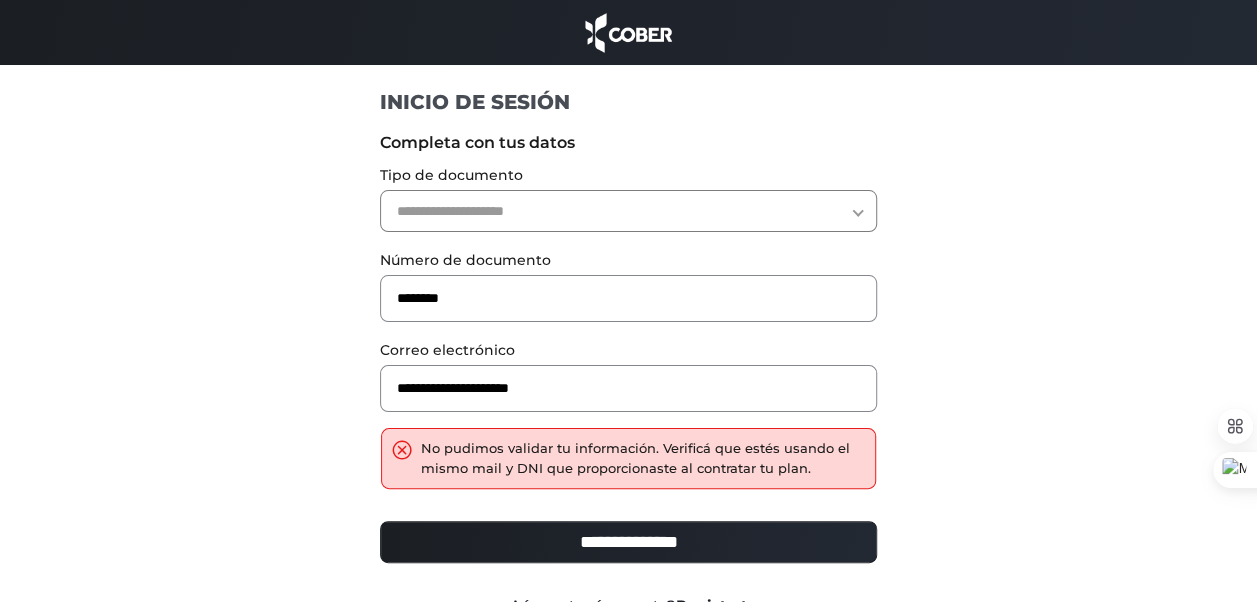 click on "**********" at bounding box center (628, 211) 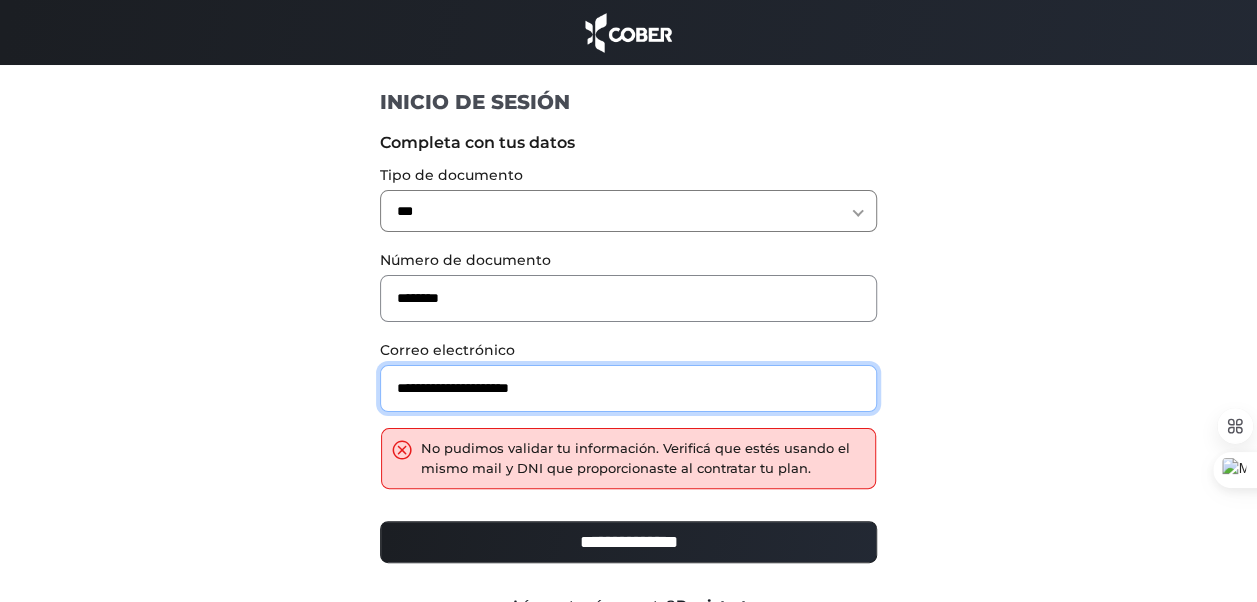 drag, startPoint x: 573, startPoint y: 392, endPoint x: 370, endPoint y: 392, distance: 203 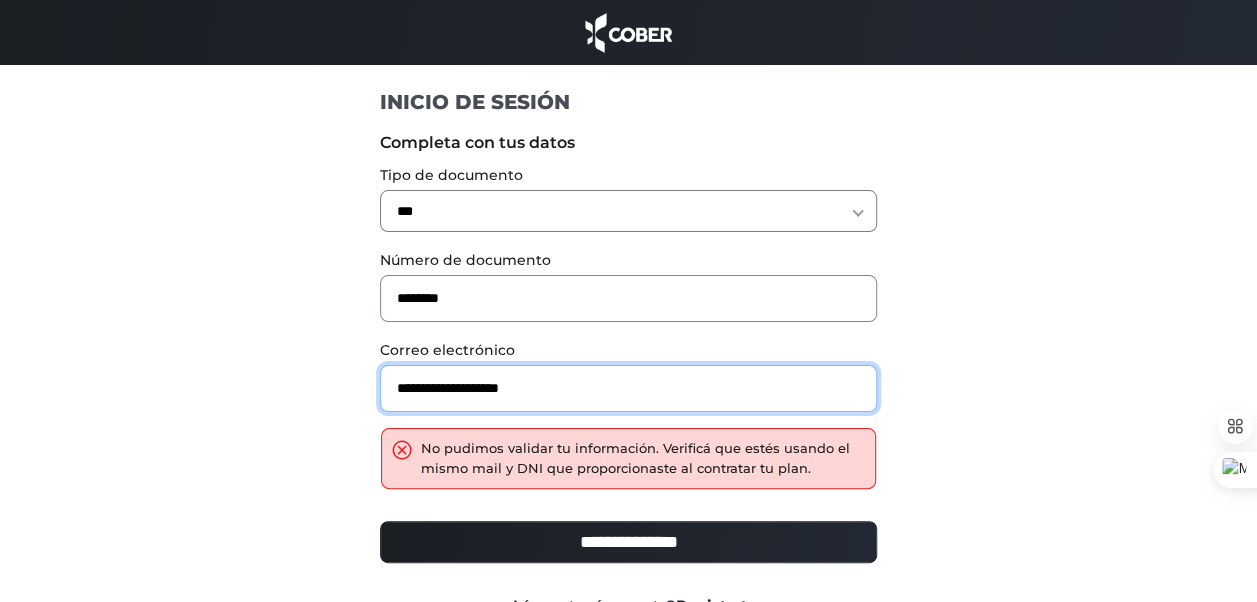 type on "**********" 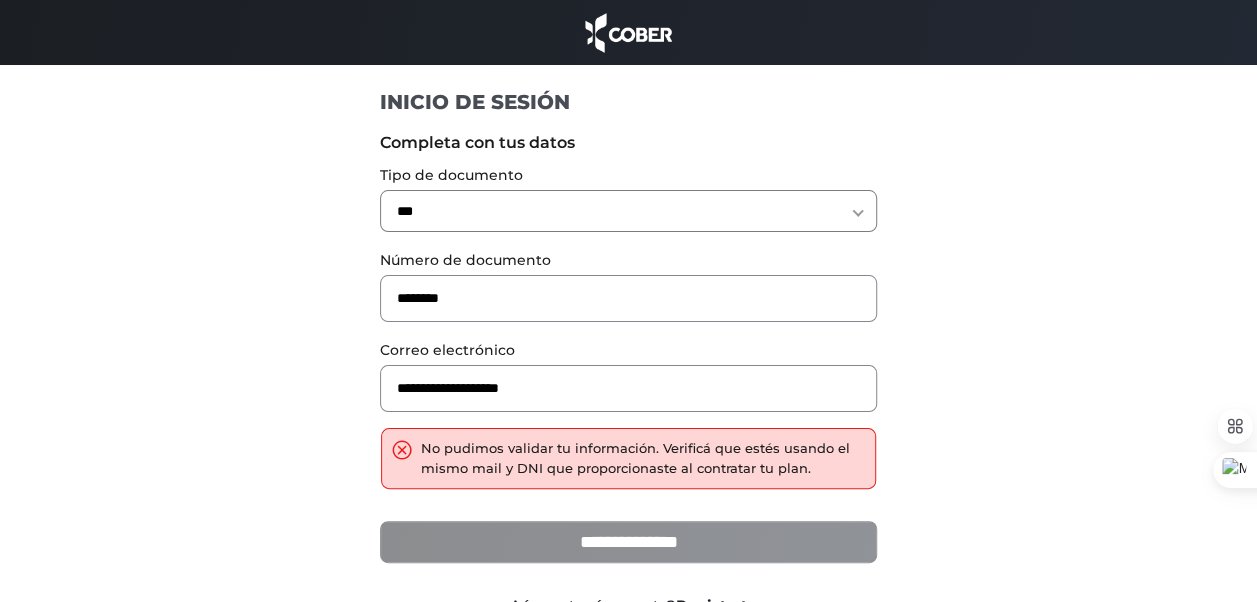 click on "**********" at bounding box center (628, 542) 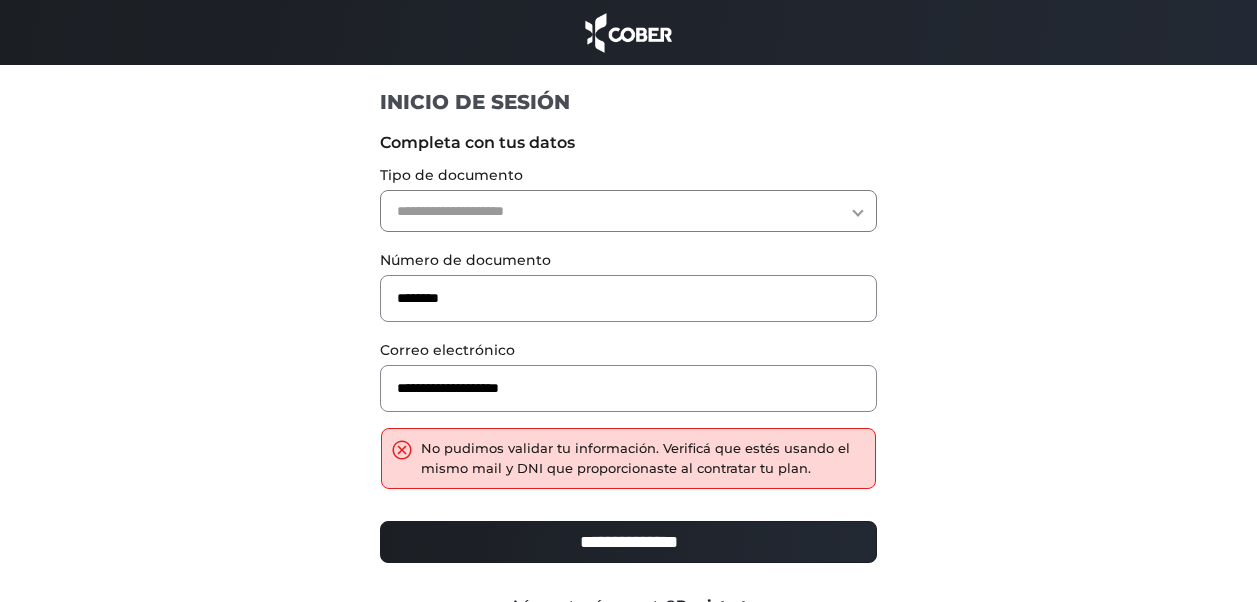 scroll, scrollTop: 0, scrollLeft: 0, axis: both 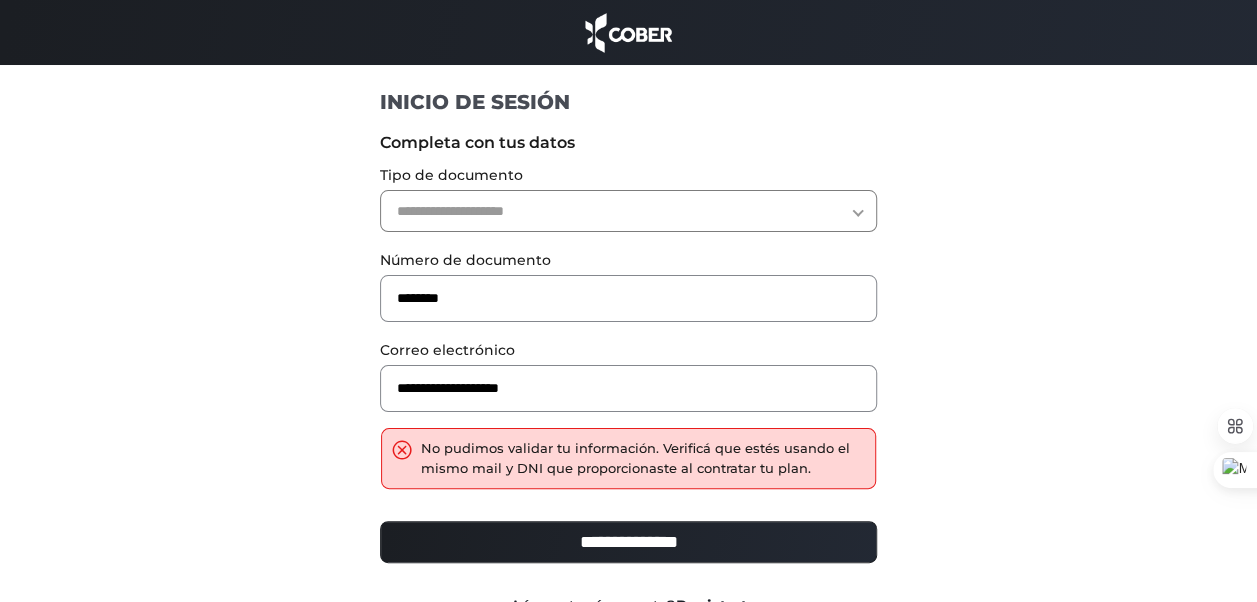 click on "**********" at bounding box center (628, 211) 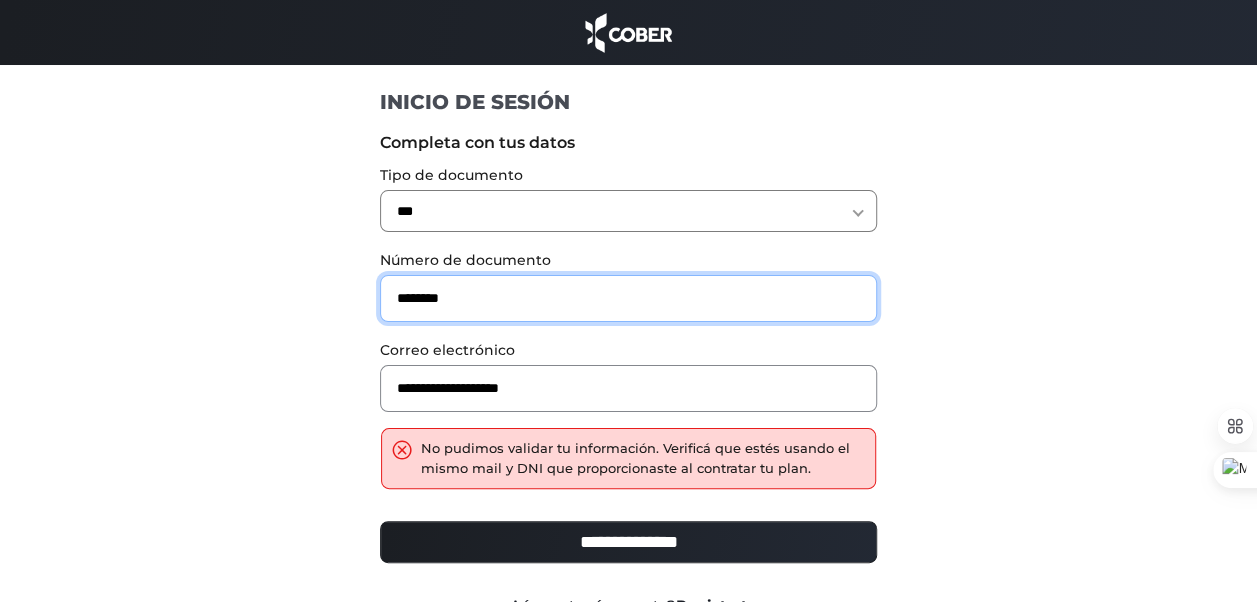 click on "********" at bounding box center [628, 298] 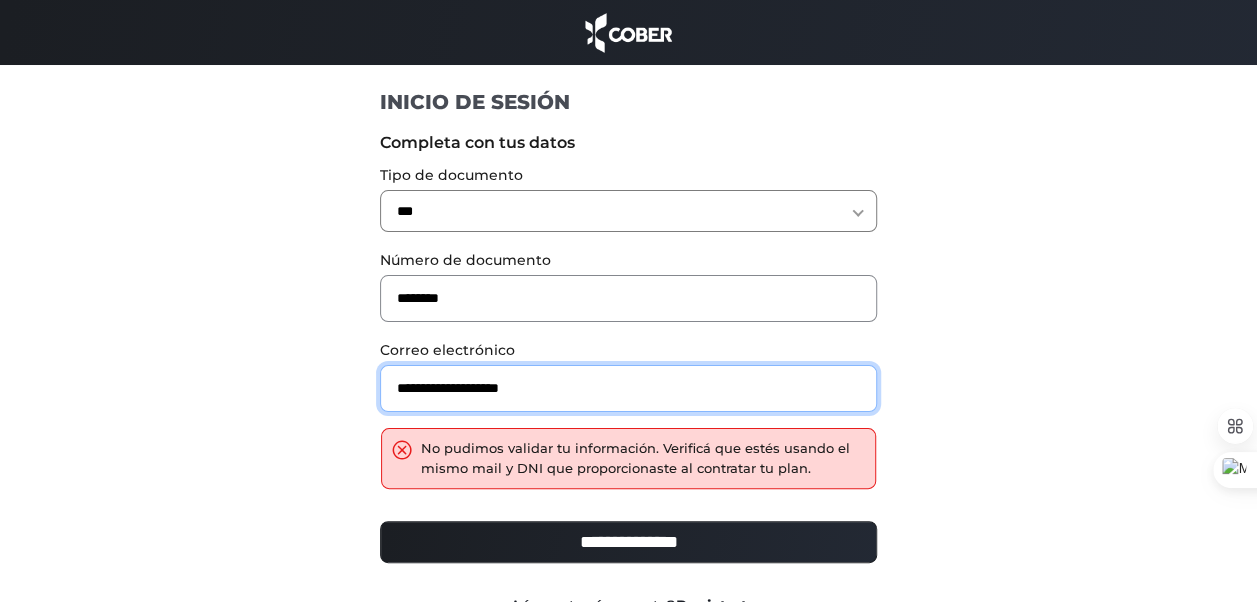 drag, startPoint x: 571, startPoint y: 384, endPoint x: 318, endPoint y: 377, distance: 253.09682 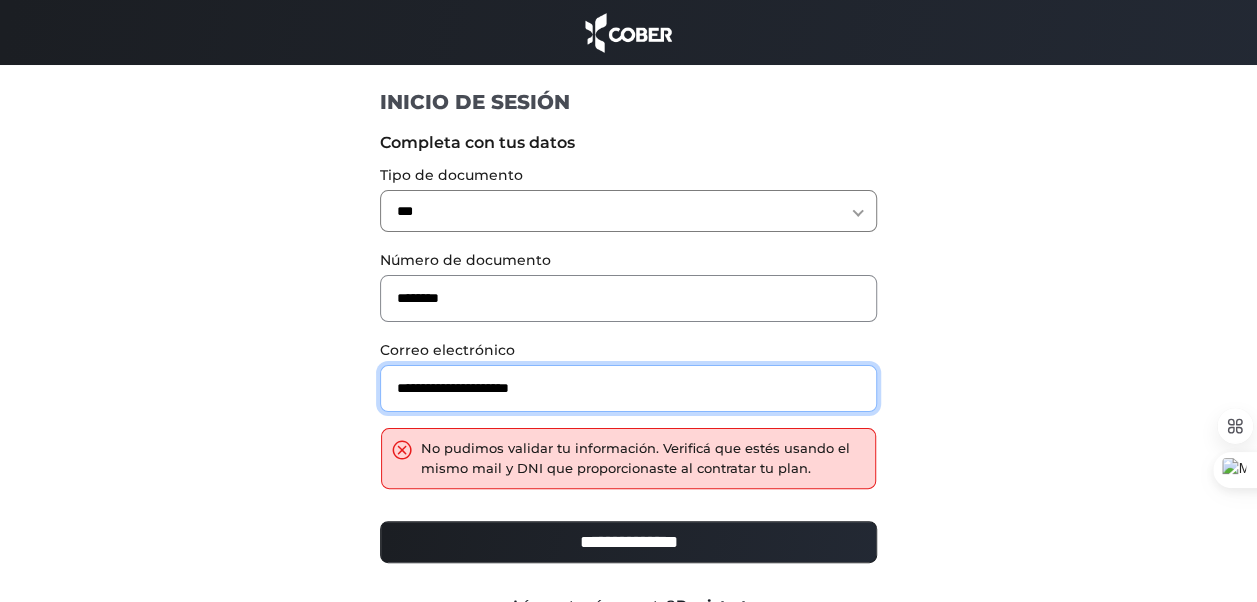 scroll, scrollTop: 198, scrollLeft: 0, axis: vertical 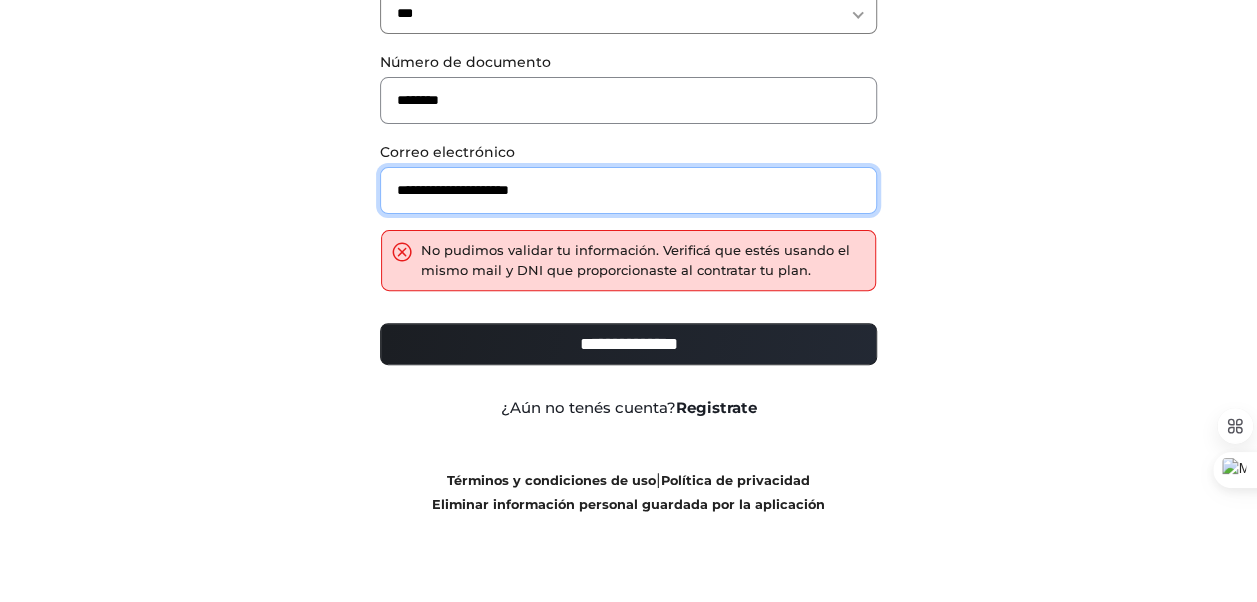type on "**********" 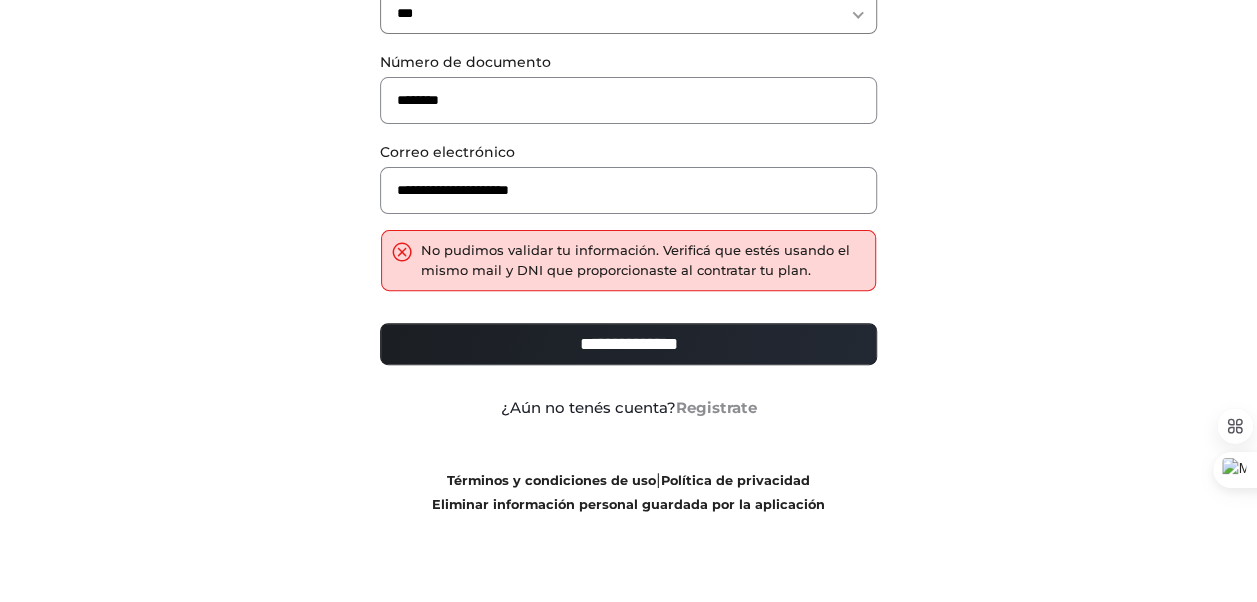 click on "Registrate" at bounding box center [716, 407] 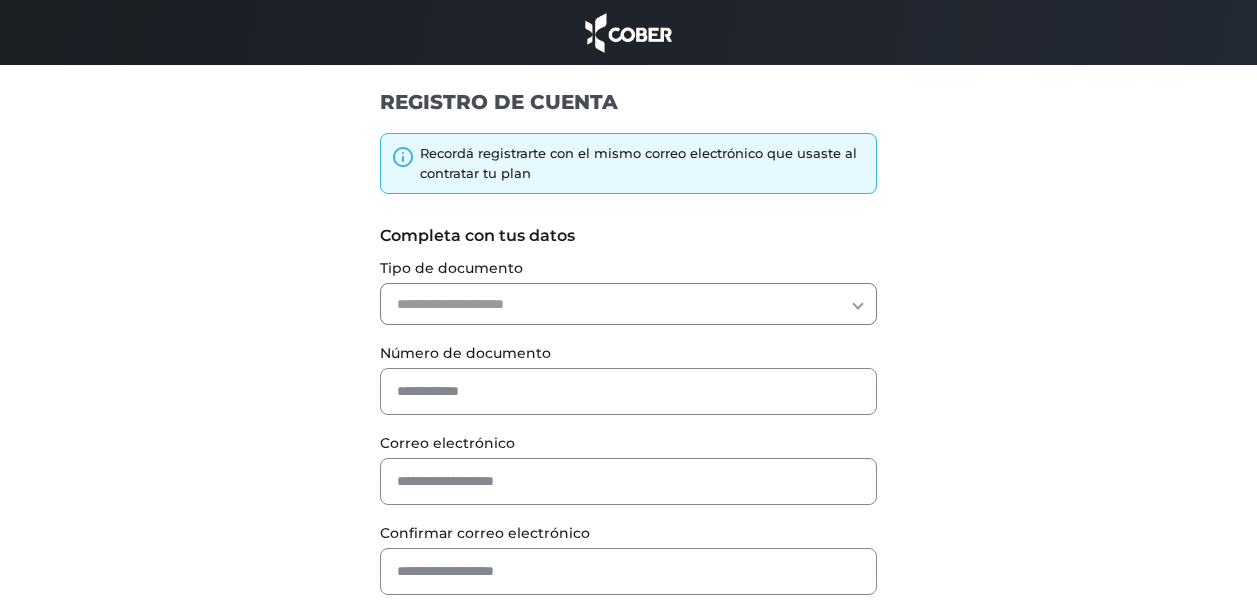 scroll, scrollTop: 0, scrollLeft: 0, axis: both 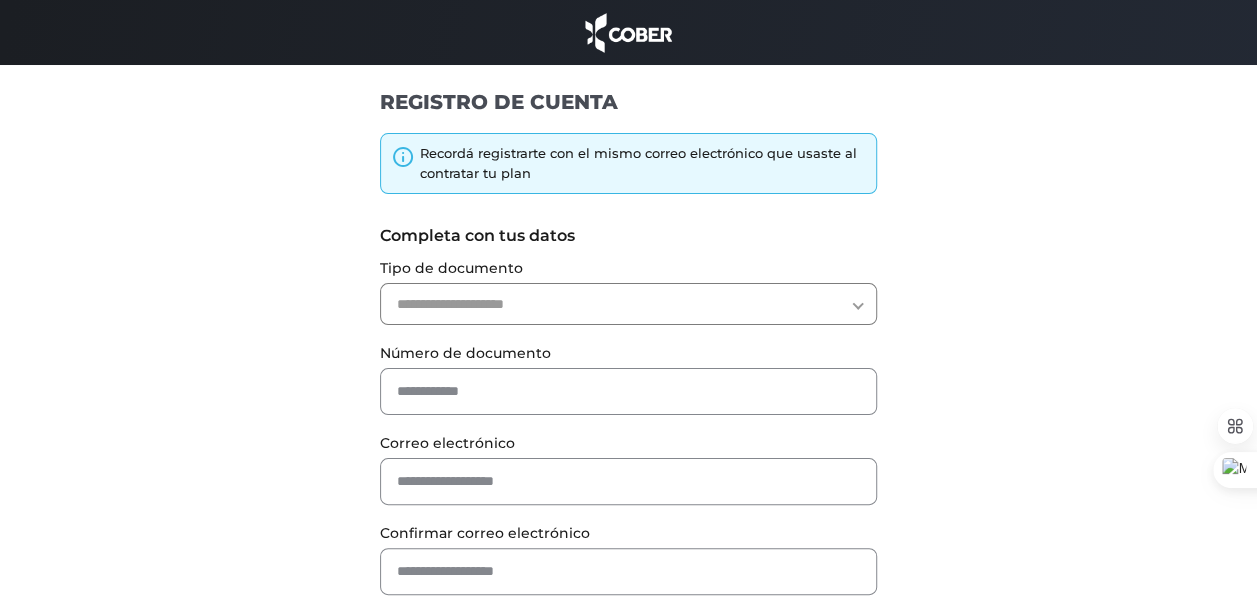 click on "**********" at bounding box center [628, 304] 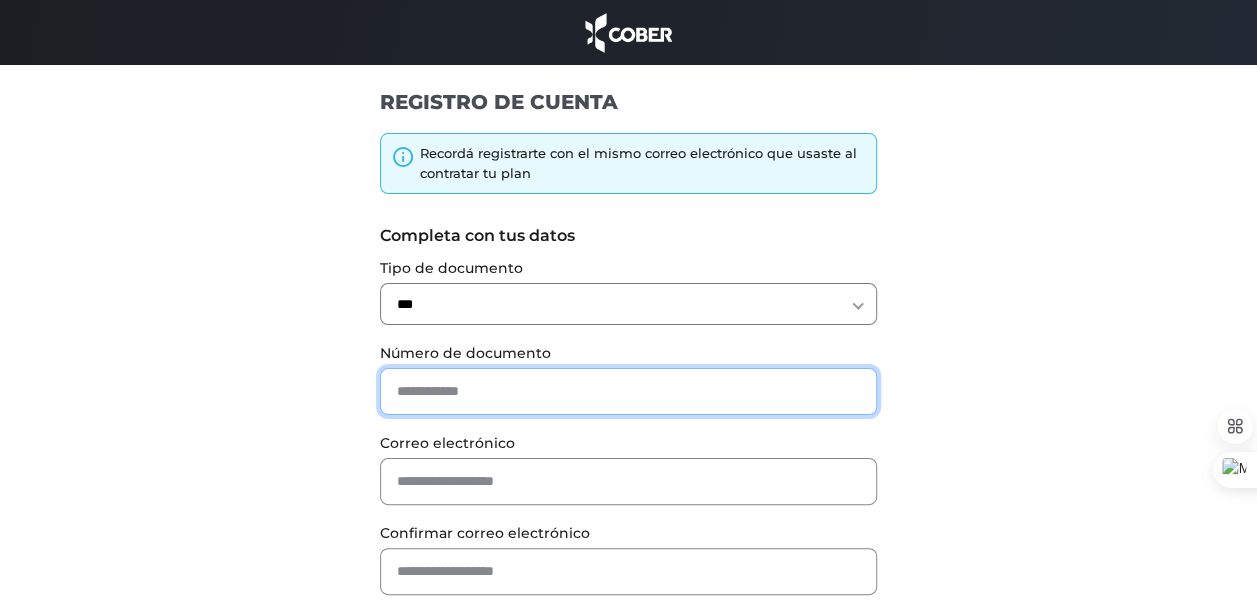 click at bounding box center (628, 391) 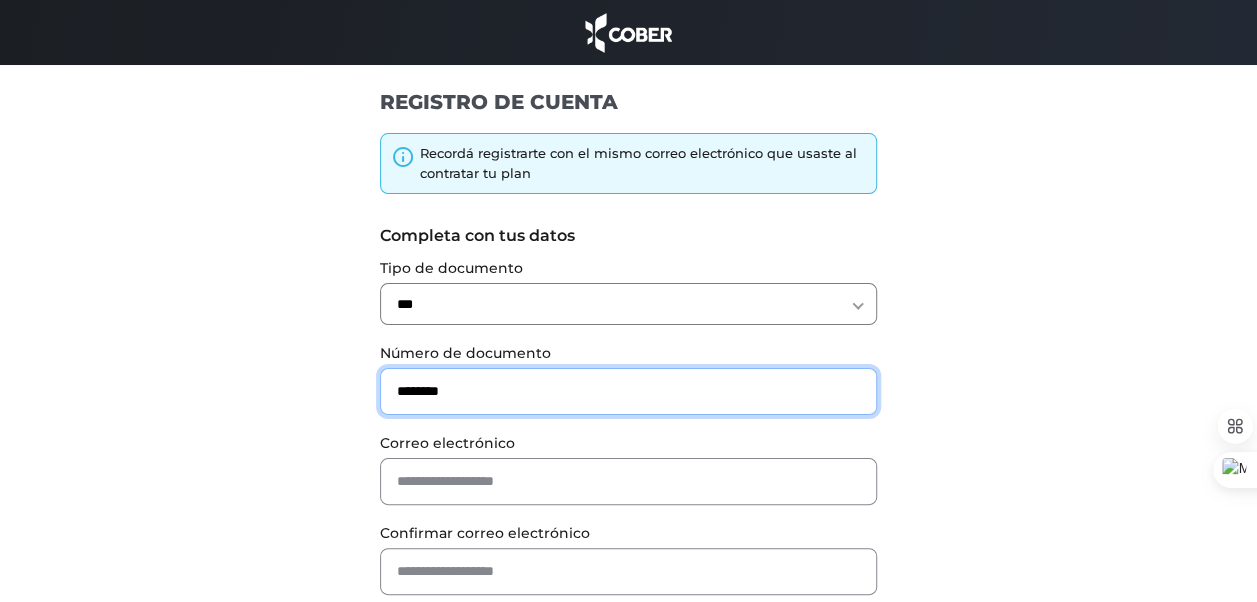 type on "**********" 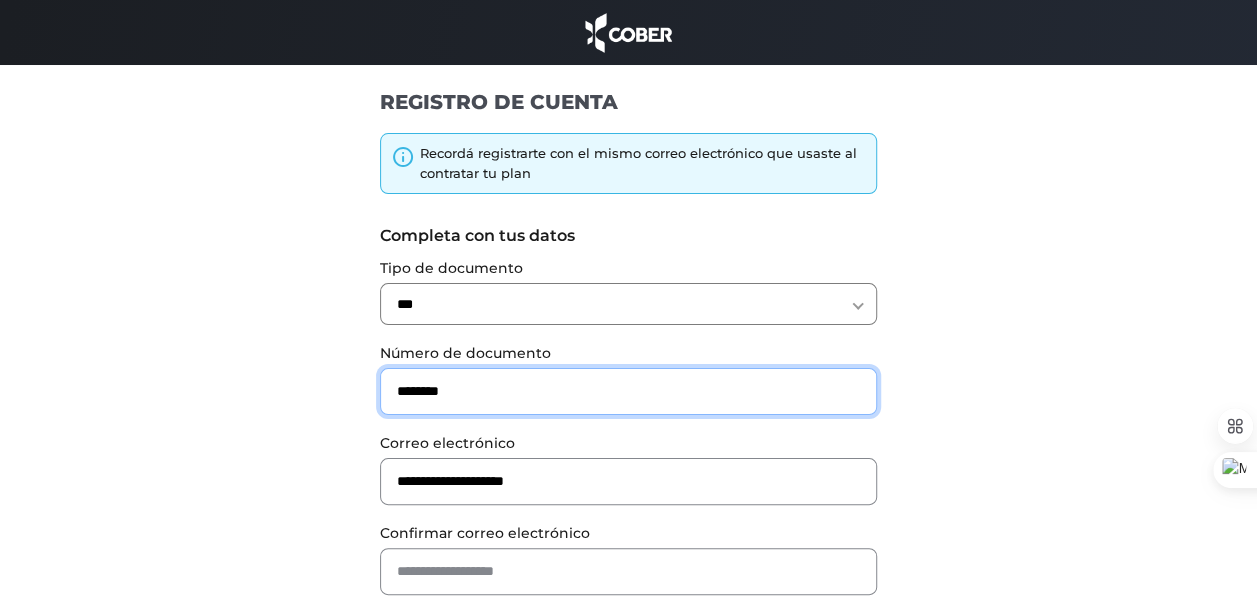 scroll, scrollTop: 200, scrollLeft: 0, axis: vertical 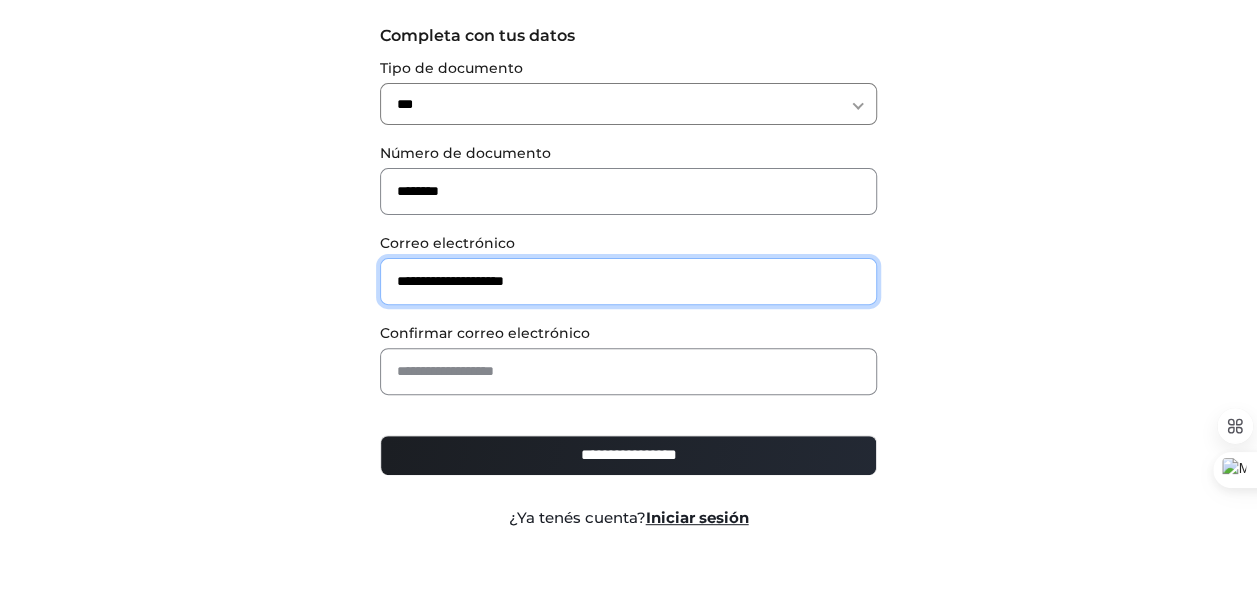 drag, startPoint x: 572, startPoint y: 290, endPoint x: 374, endPoint y: 275, distance: 198.56737 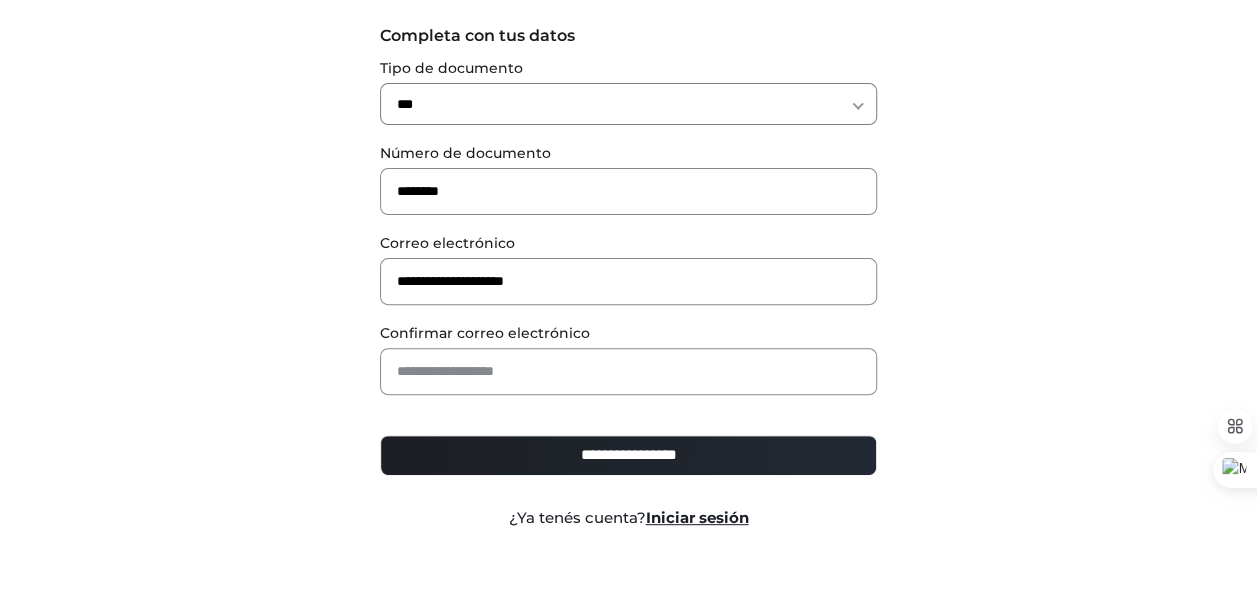 click on "**********" at bounding box center (629, 231) 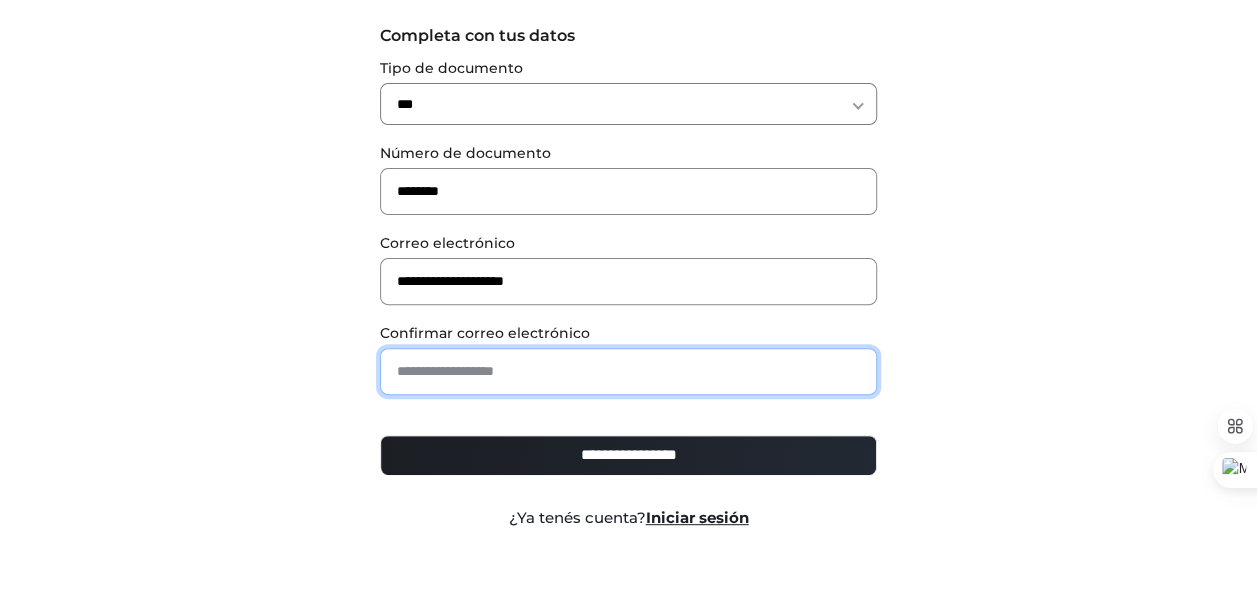 click at bounding box center (628, 371) 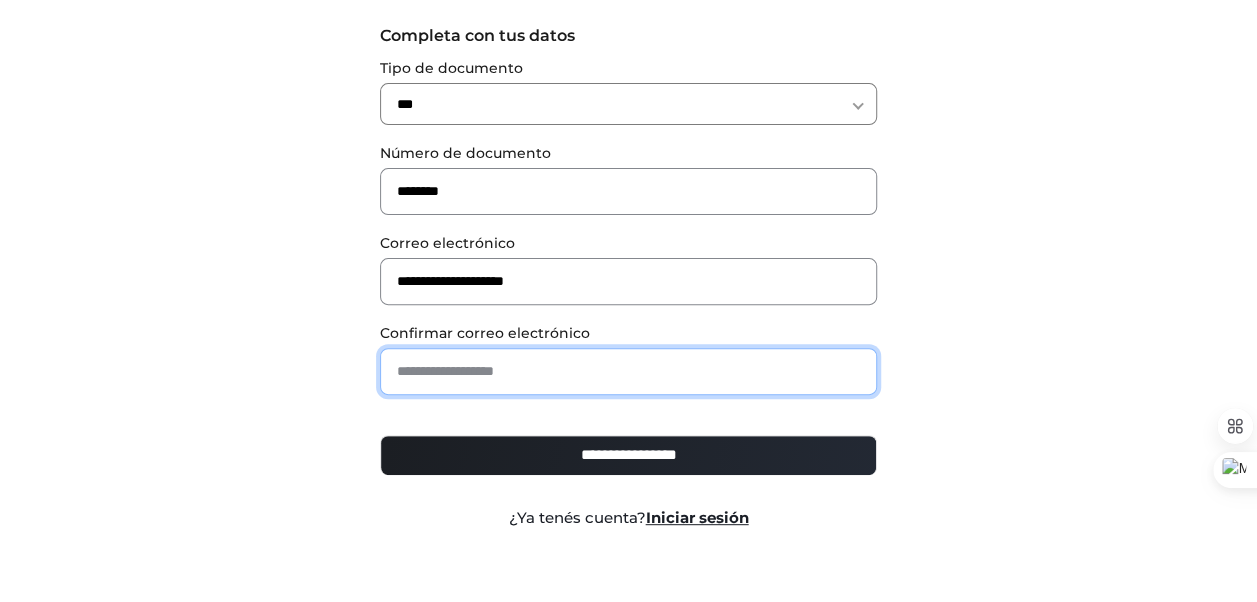 type on "**********" 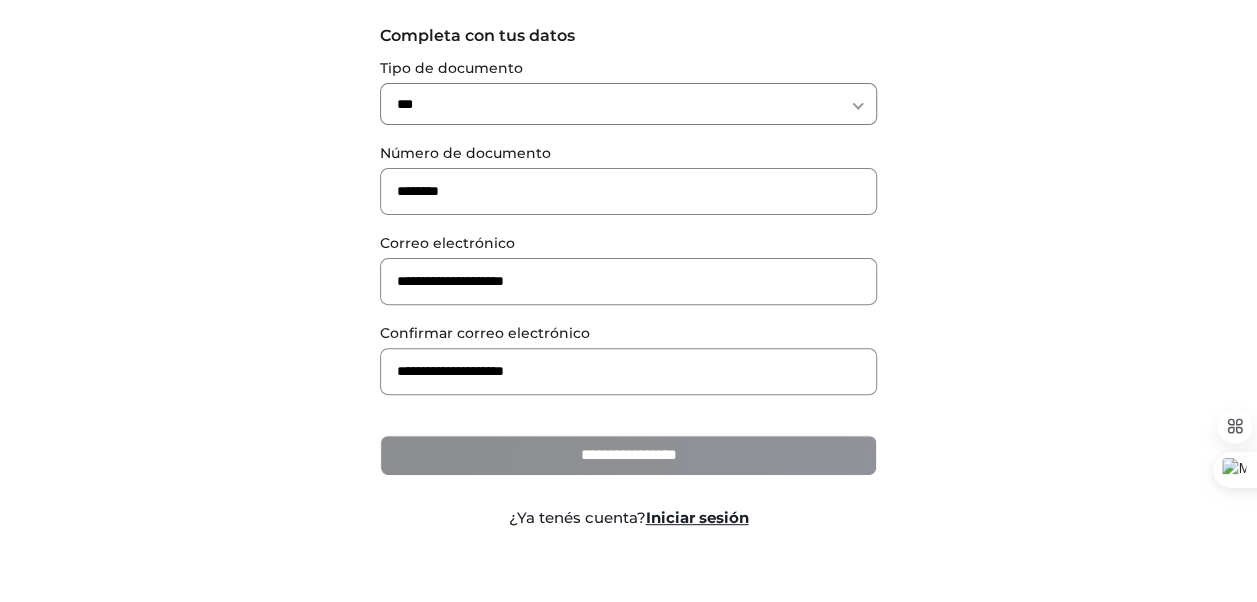 click on "**********" at bounding box center [628, 455] 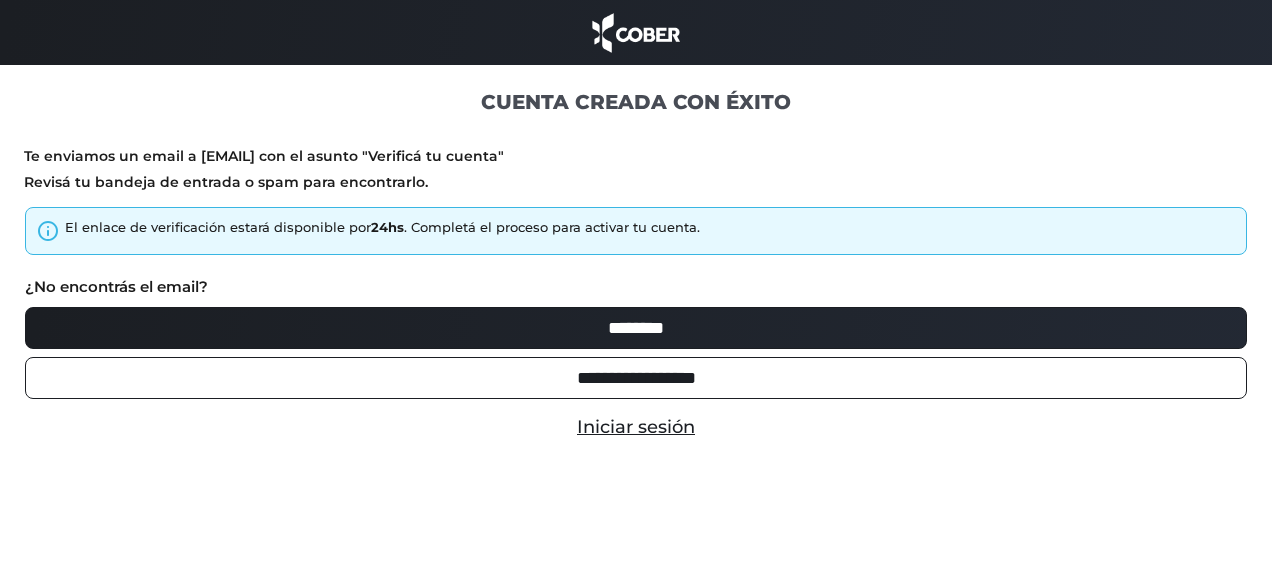 scroll, scrollTop: 0, scrollLeft: 0, axis: both 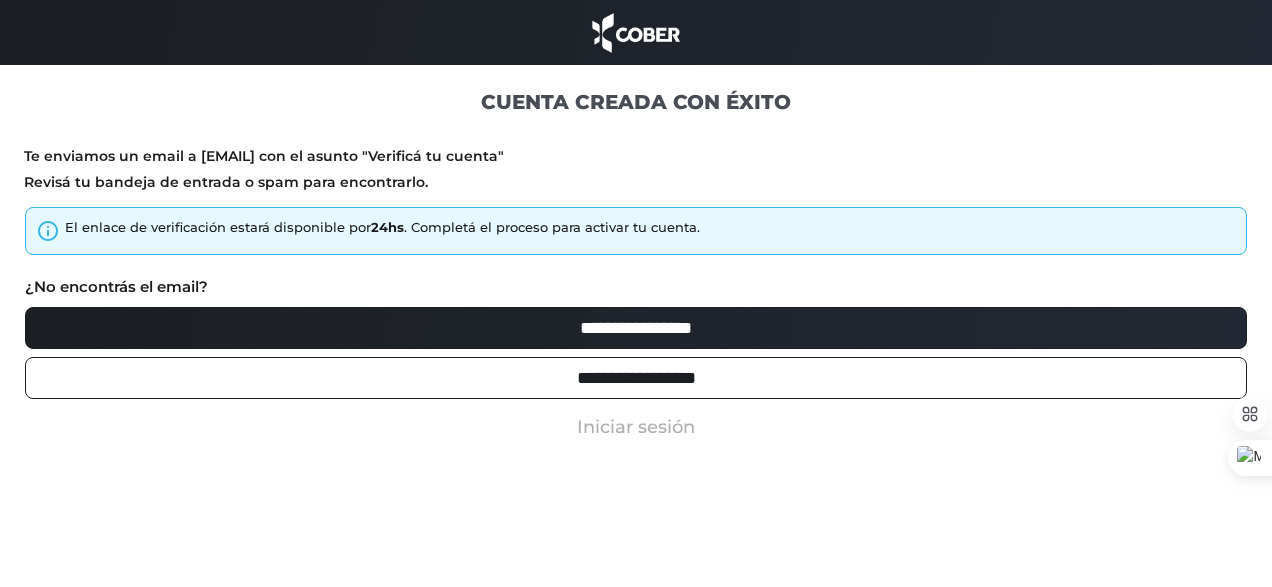 type on "**********" 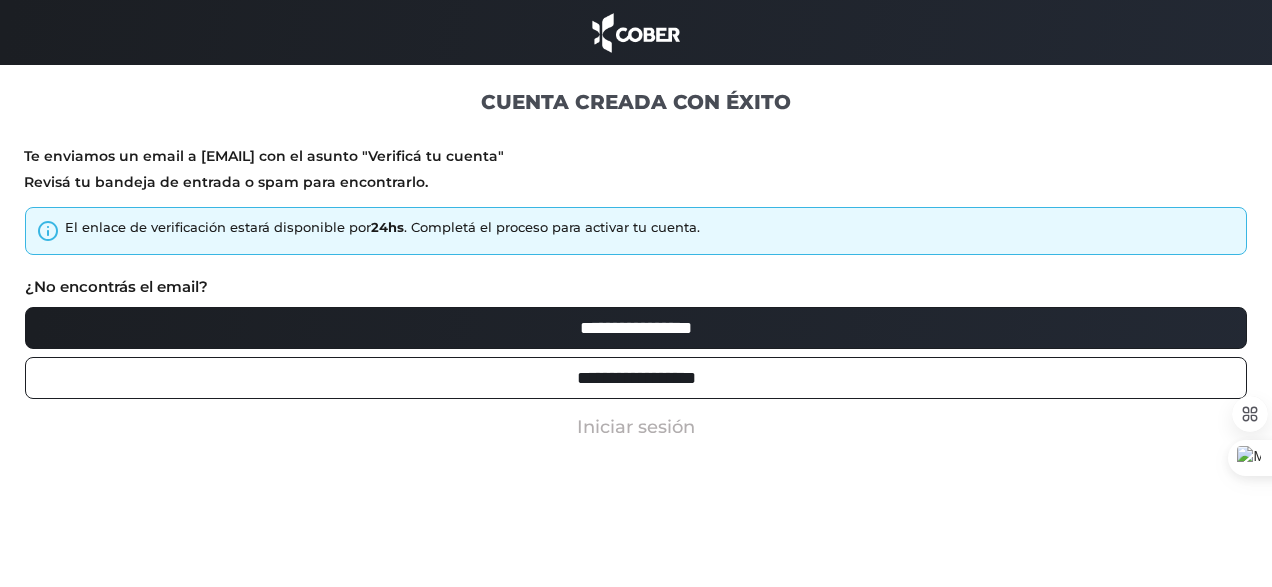 click on "Iniciar sesión" at bounding box center [636, 427] 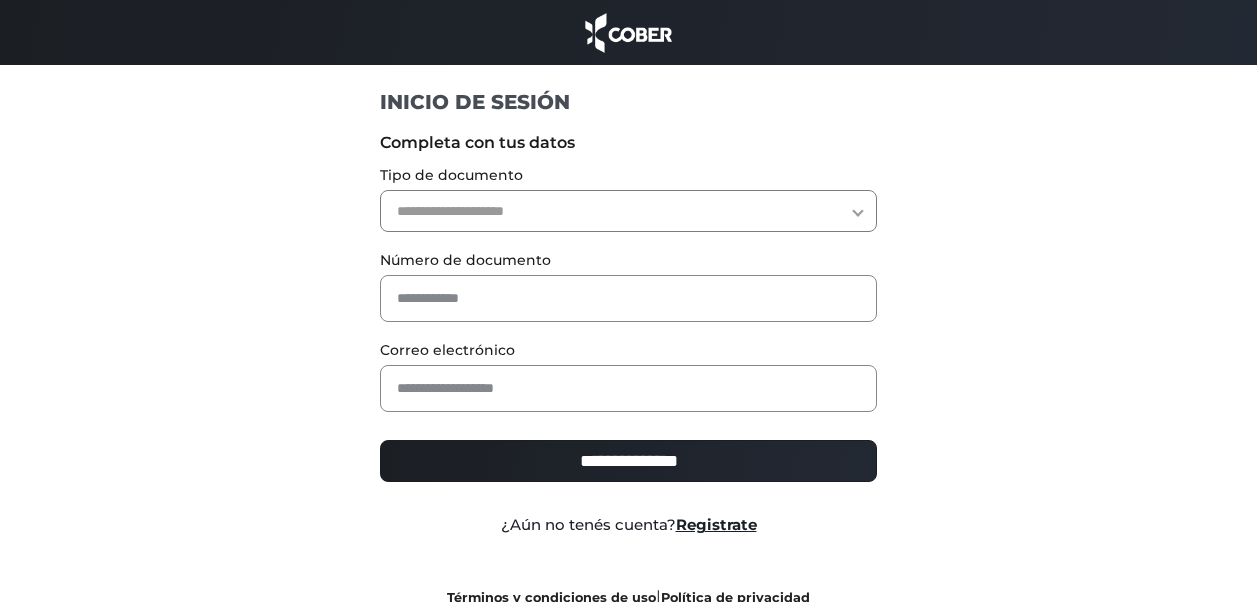 scroll, scrollTop: 0, scrollLeft: 0, axis: both 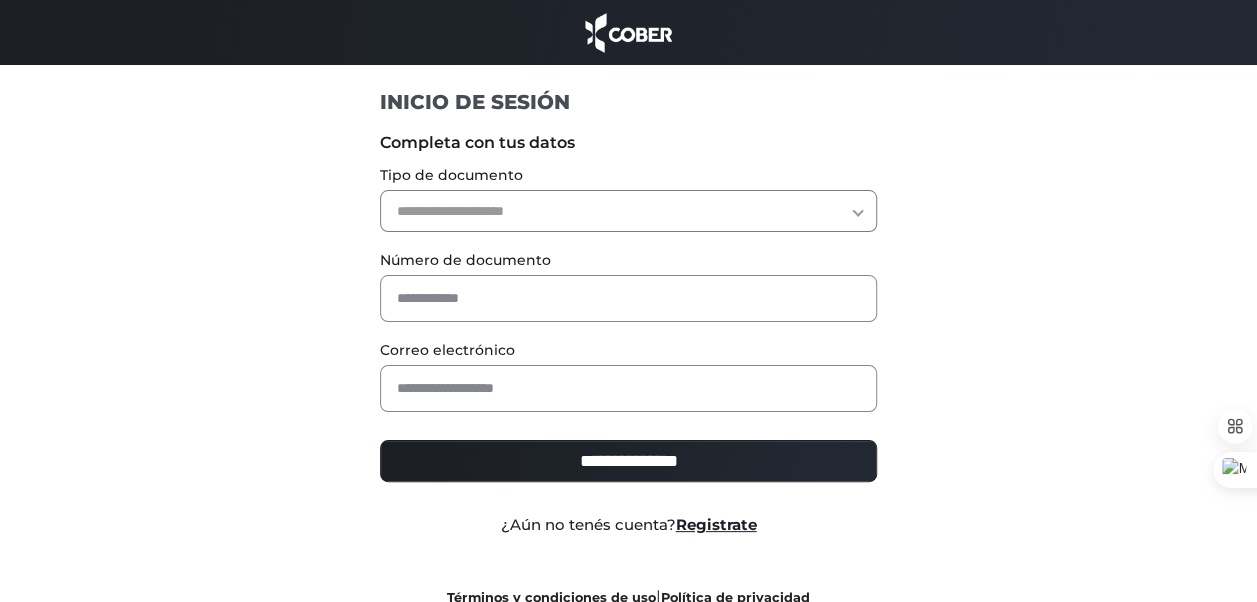 click on "**********" at bounding box center [629, 378] 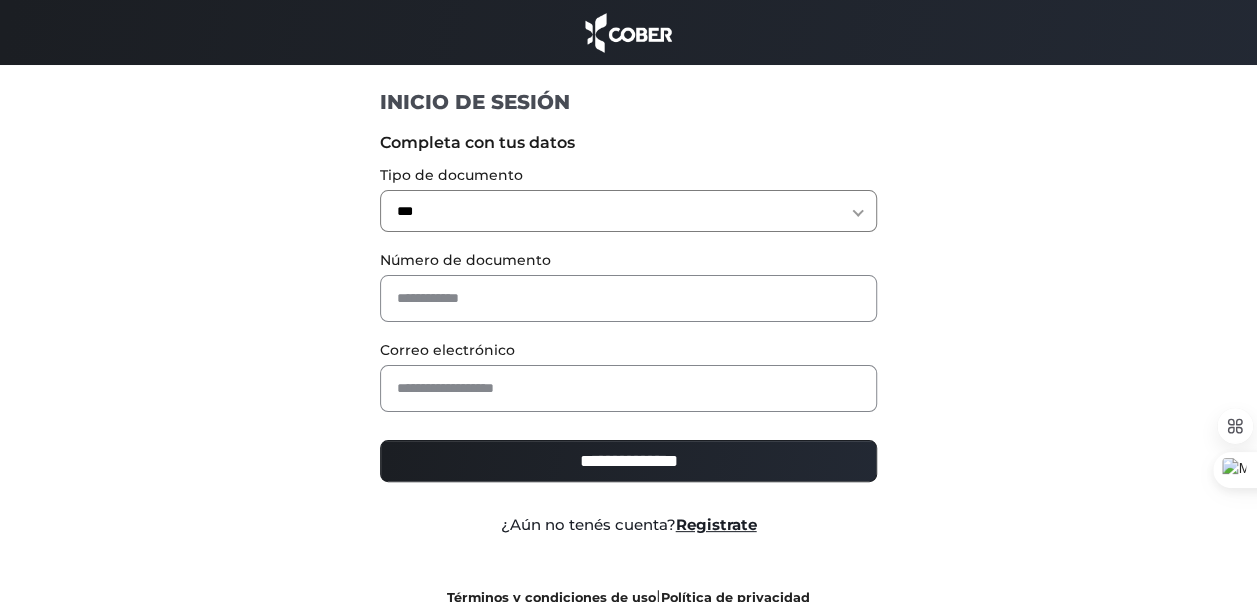 click on "**********" at bounding box center [628, 211] 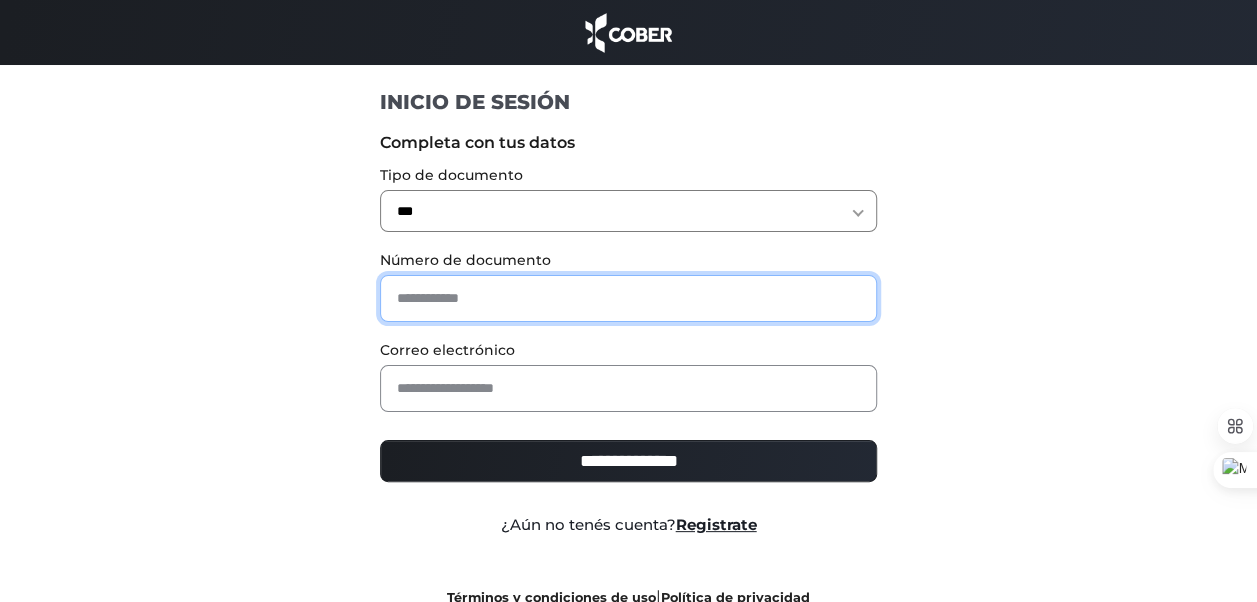 click at bounding box center (628, 298) 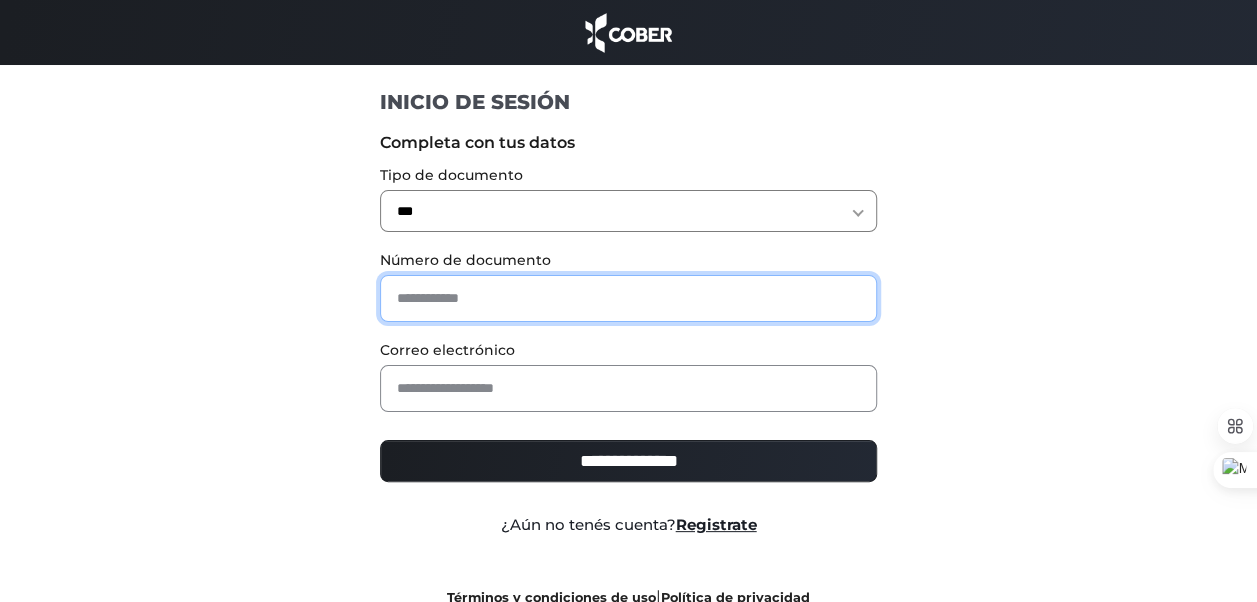 type on "********" 